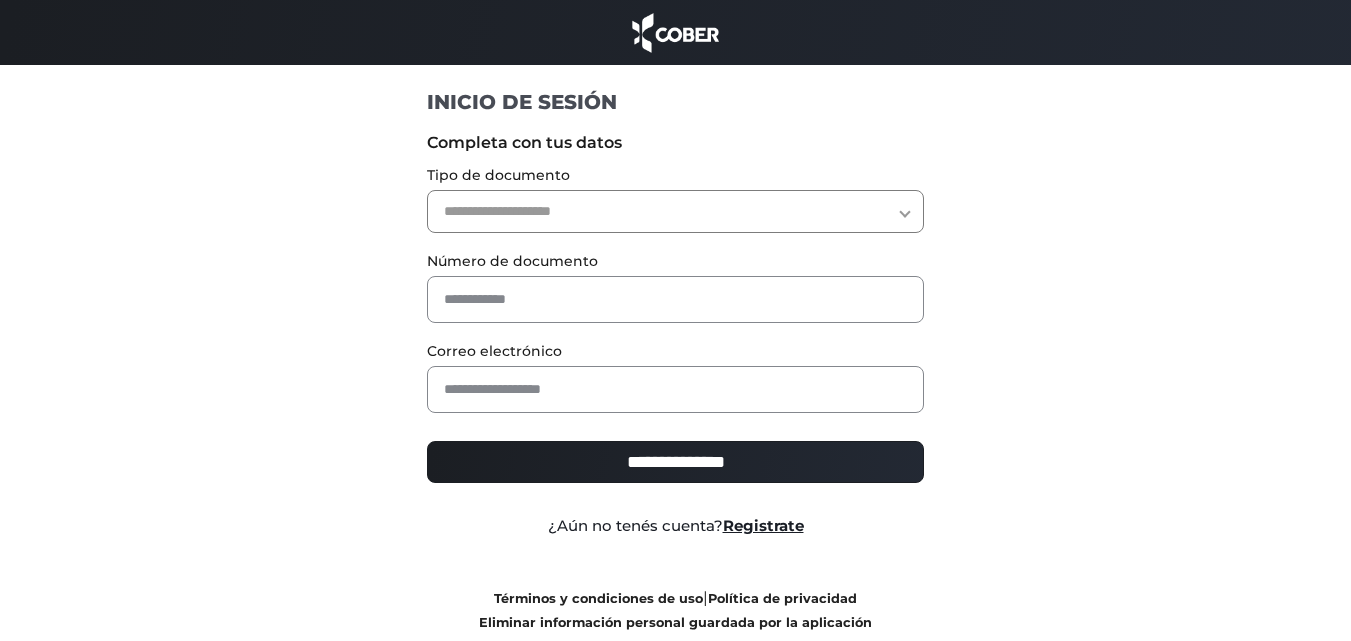 scroll, scrollTop: 0, scrollLeft: 0, axis: both 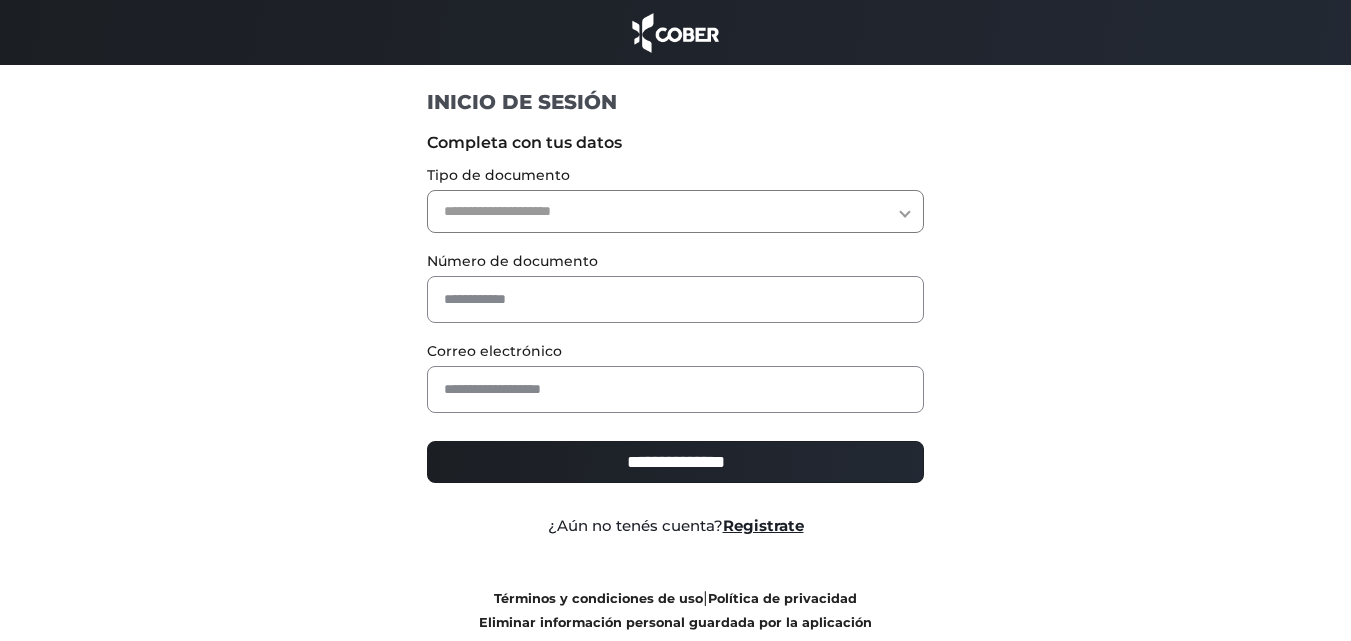 select on "***" 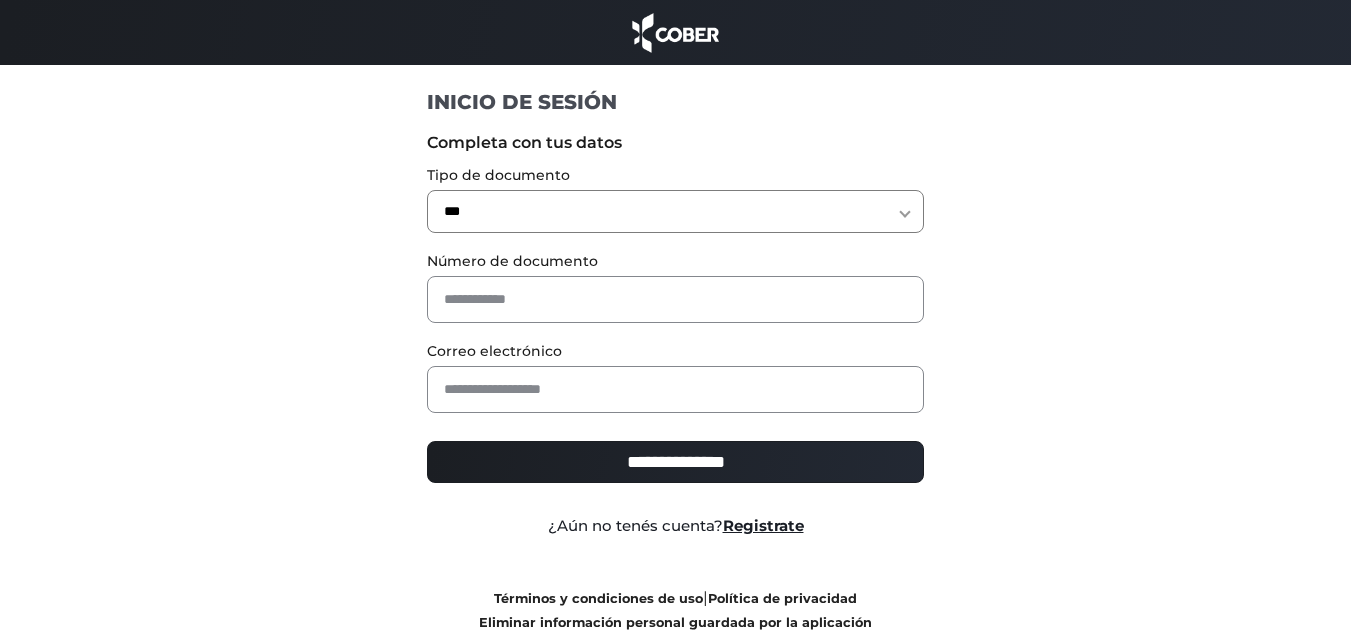 click on "**********" at bounding box center [675, 211] 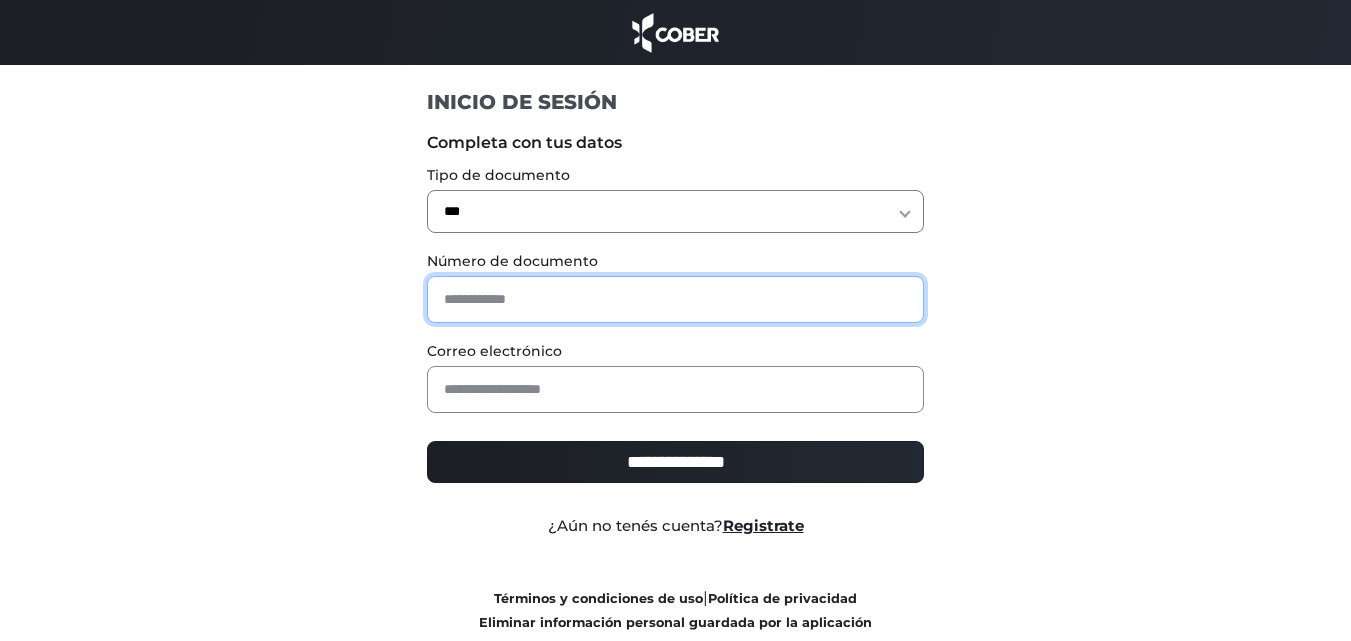 click at bounding box center (675, 299) 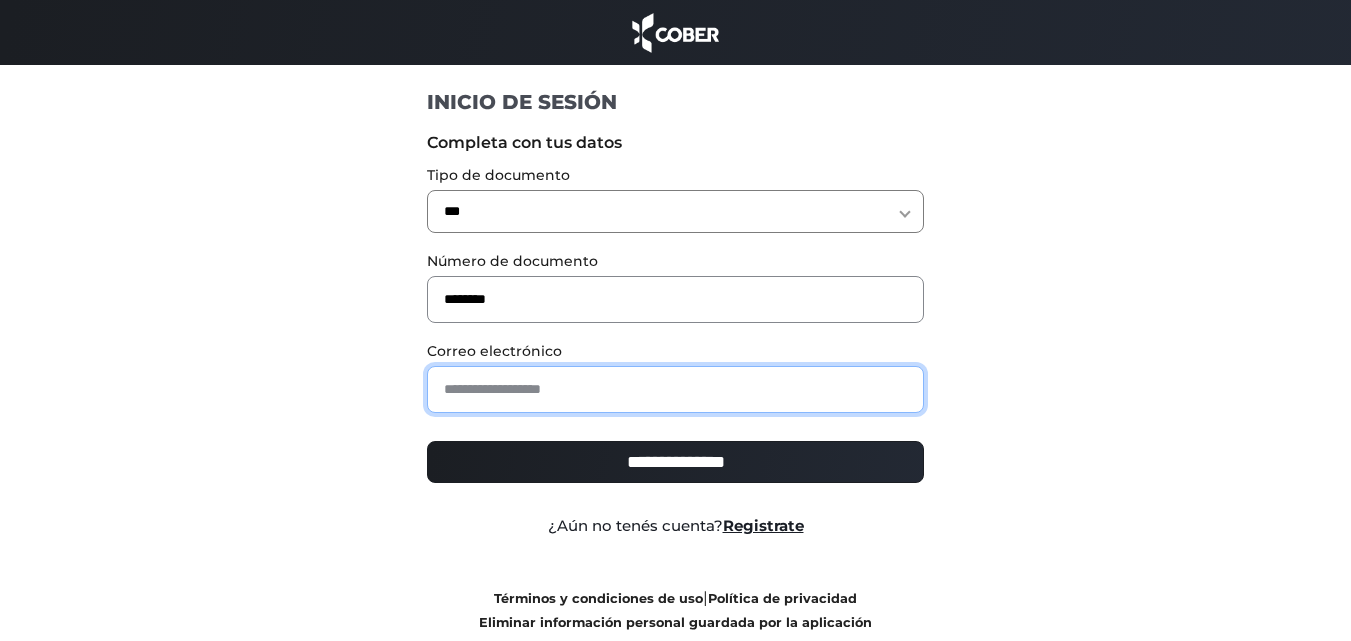 click at bounding box center (675, 389) 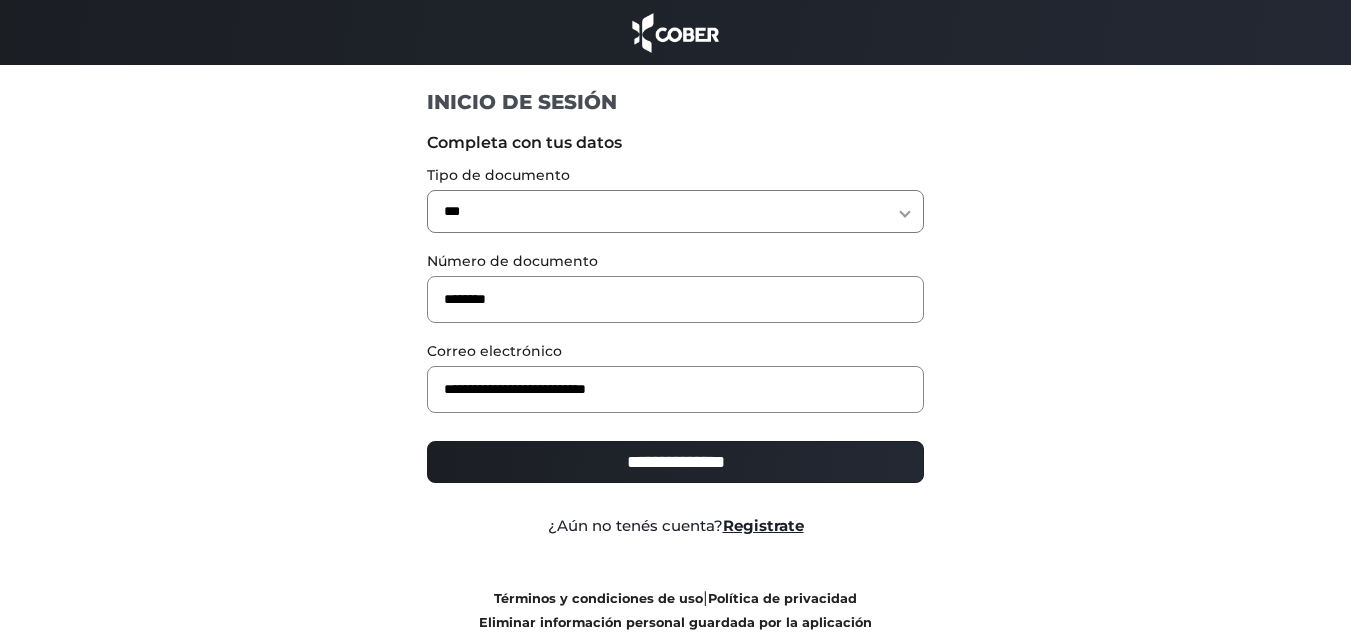 click on "**********" at bounding box center [675, 462] 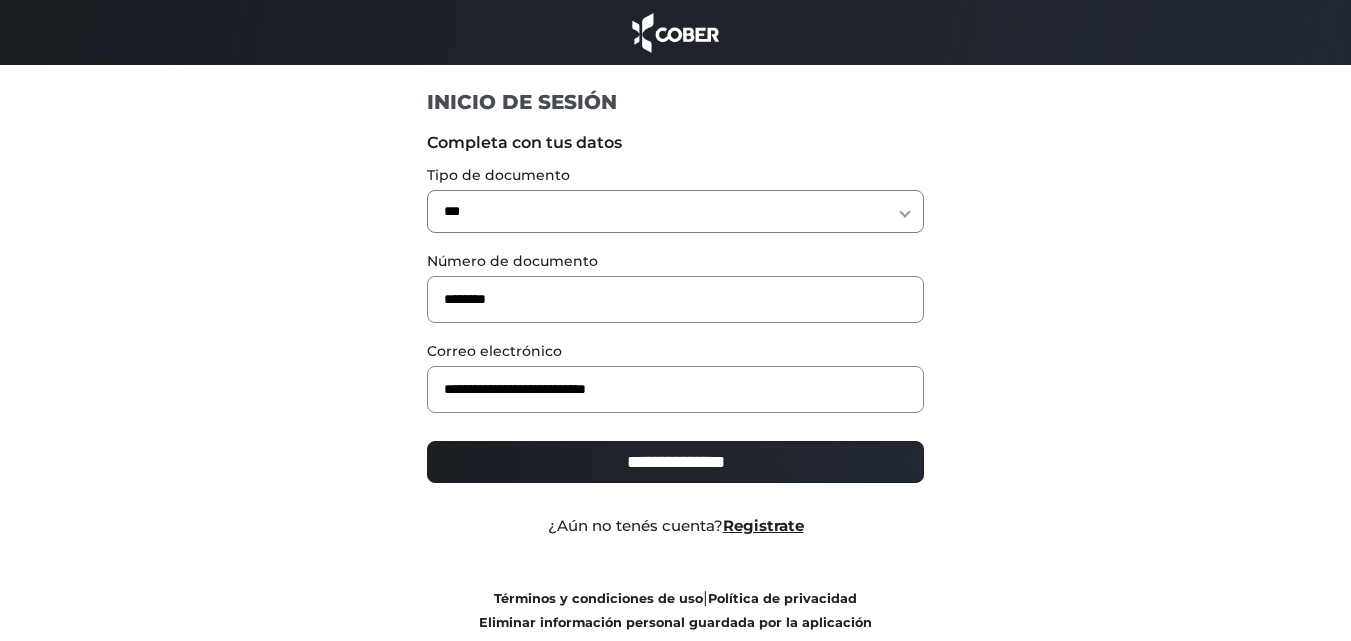 type on "**********" 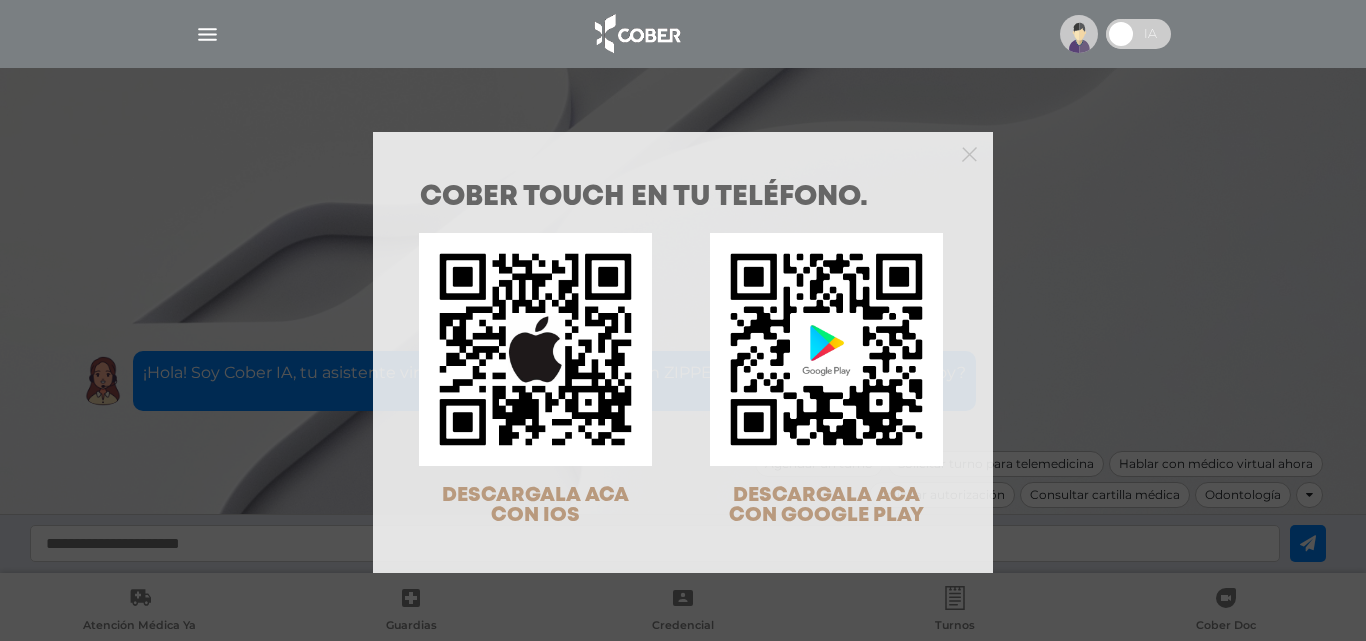 scroll, scrollTop: 0, scrollLeft: 0, axis: both 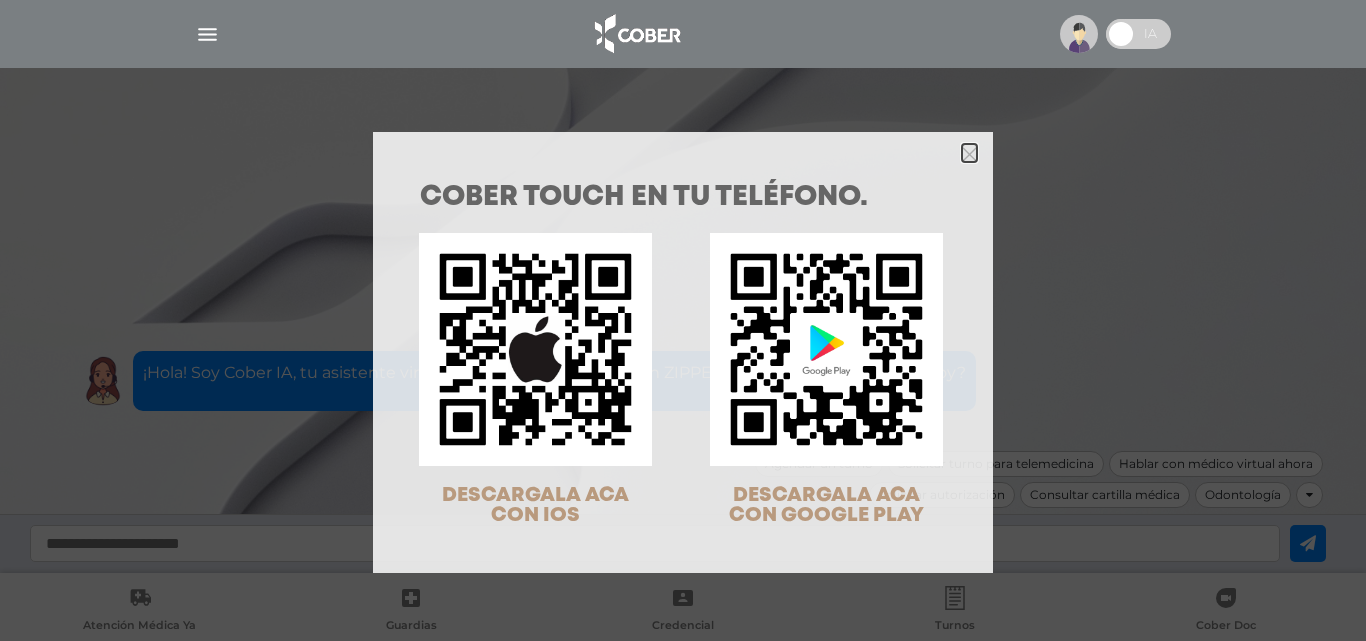 click 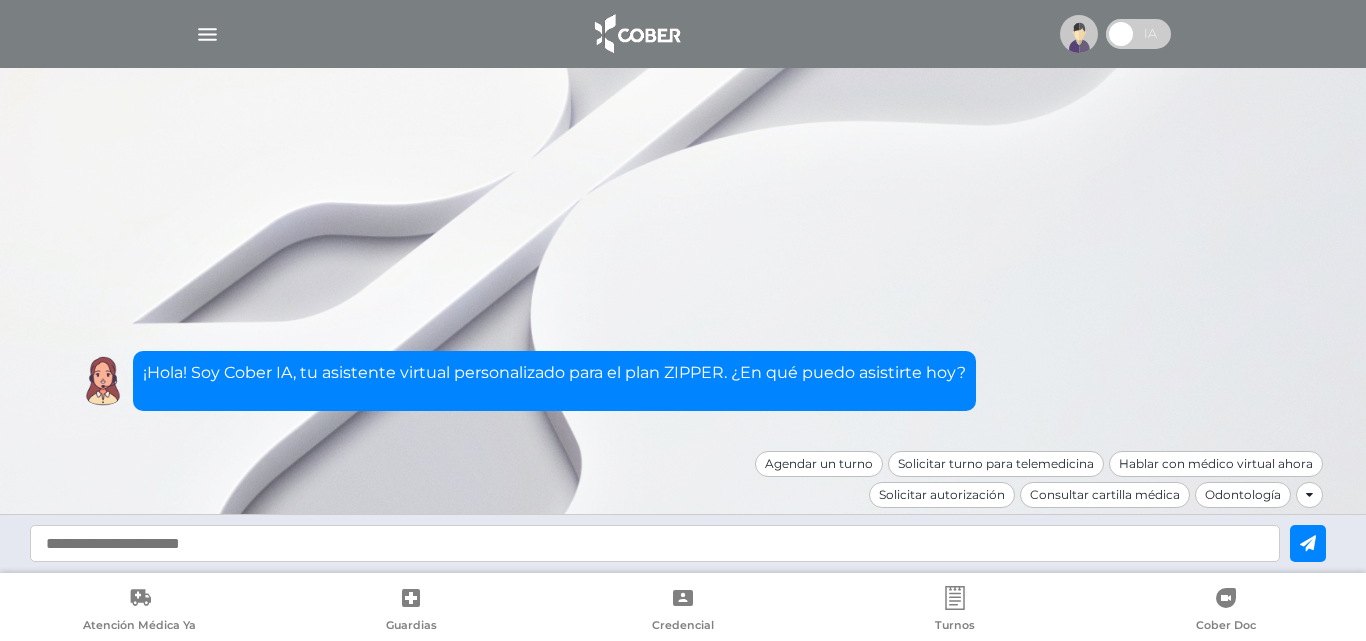 click at bounding box center [683, 34] 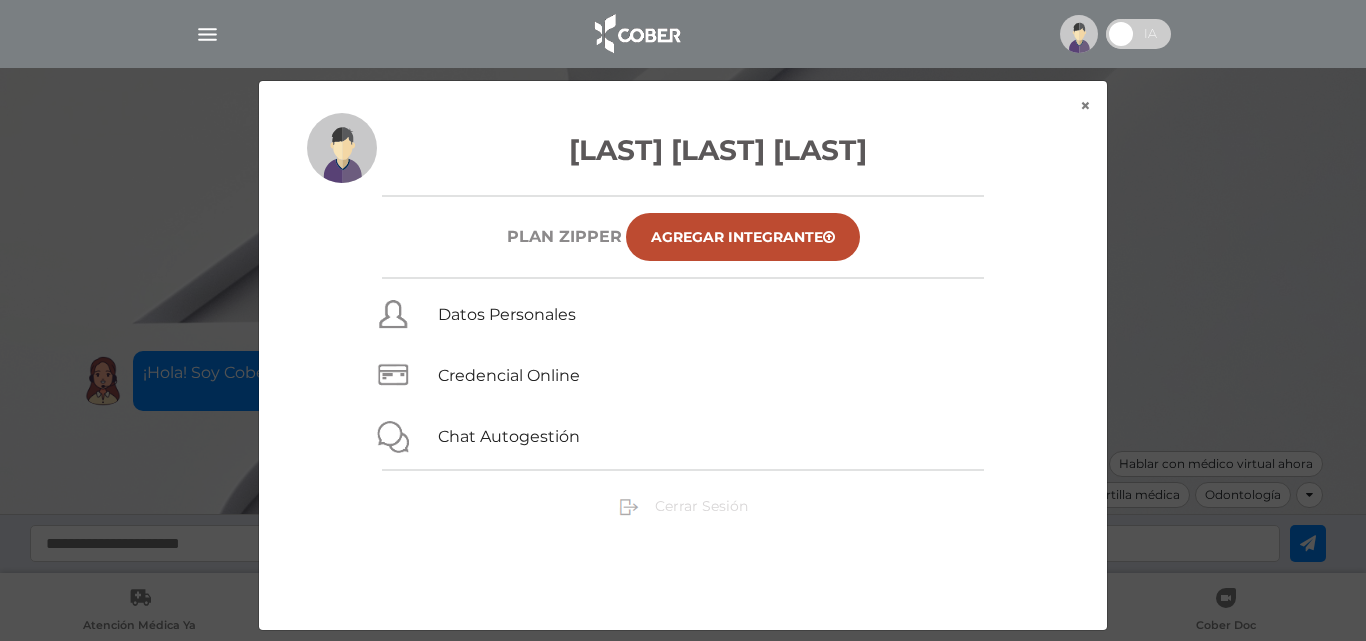 click on "Cerrar Sesión" at bounding box center (701, 506) 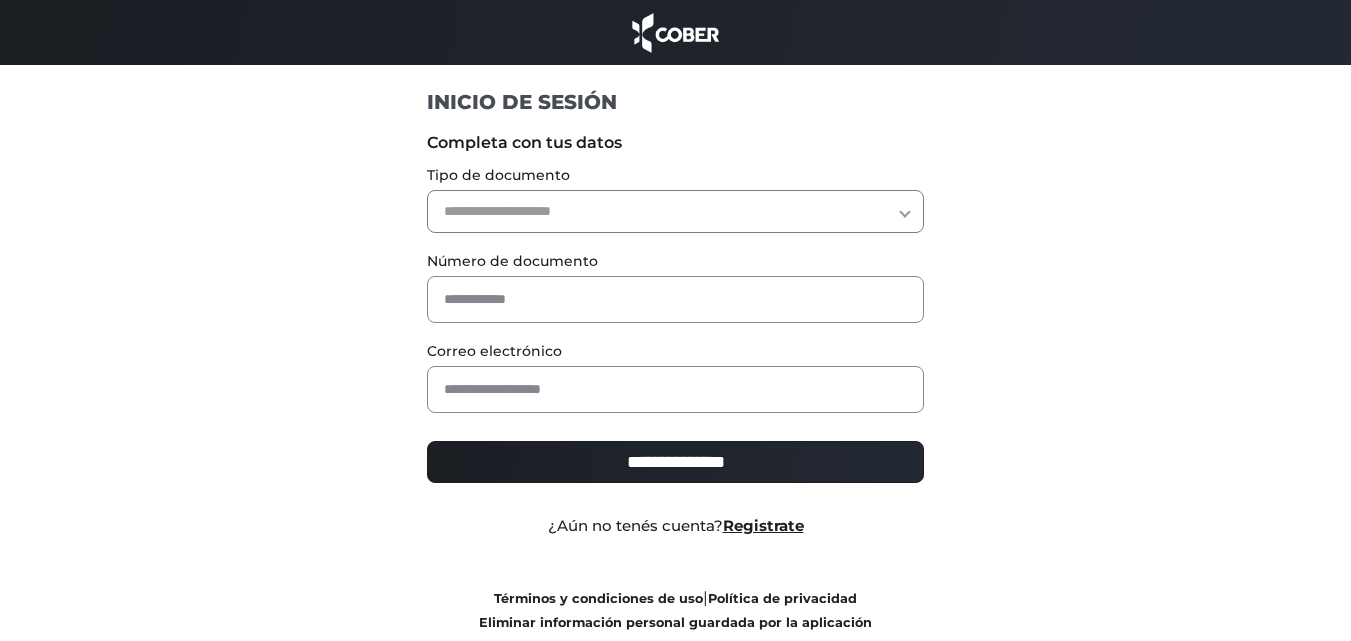 scroll, scrollTop: 0, scrollLeft: 0, axis: both 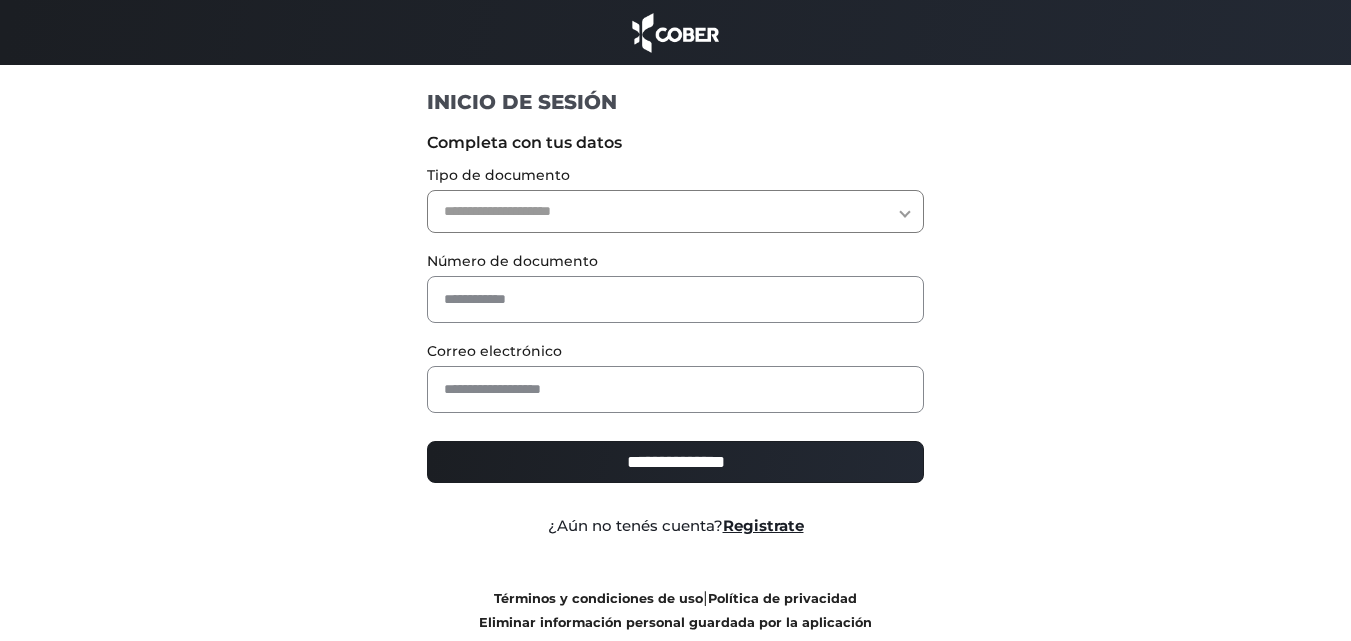 click on "**********" at bounding box center [675, 211] 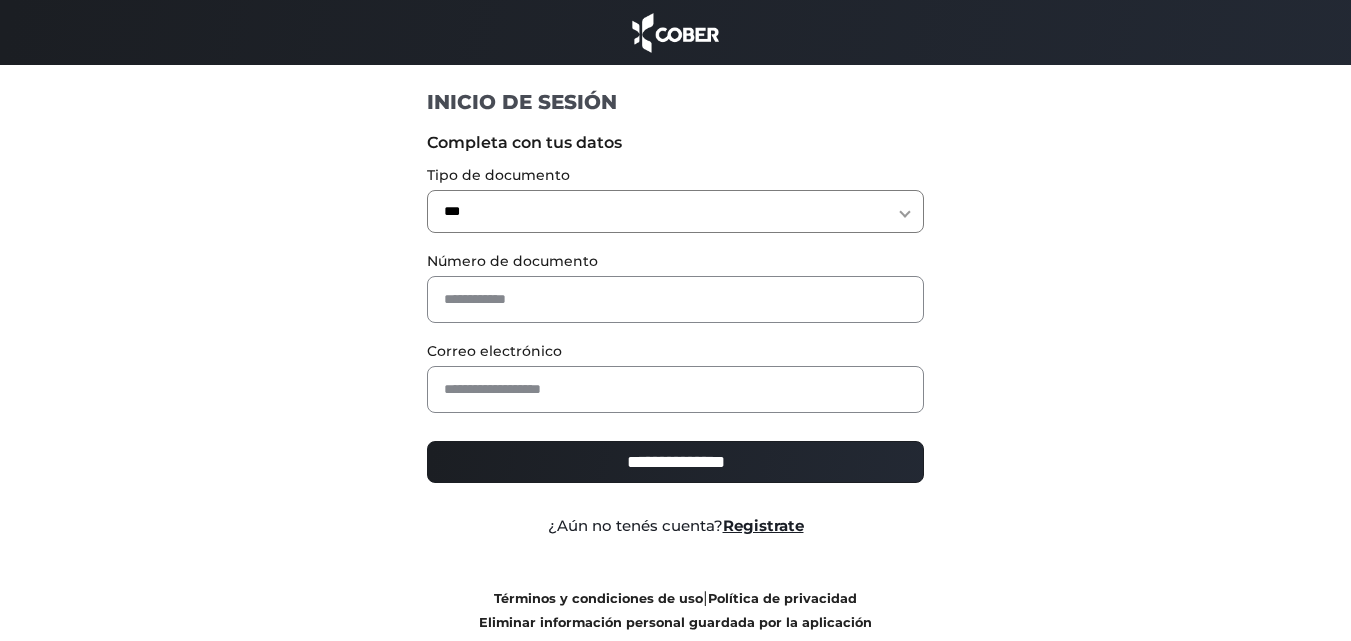 click on "**********" at bounding box center (675, 211) 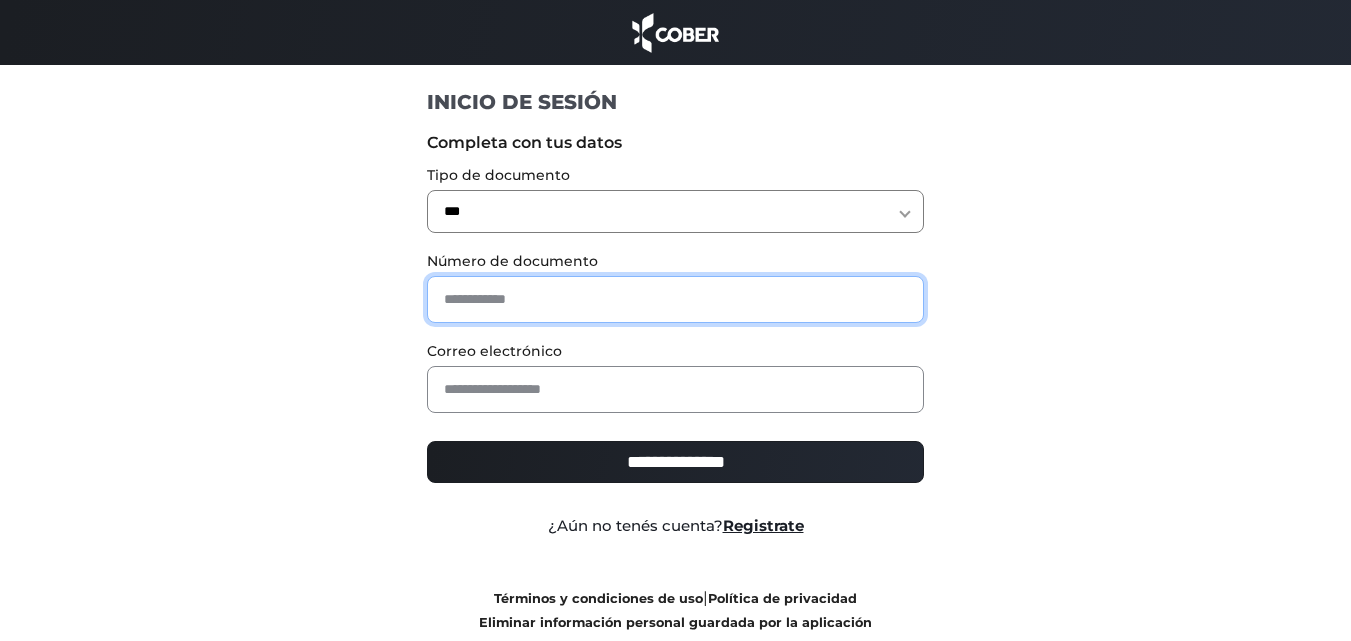 click at bounding box center (675, 299) 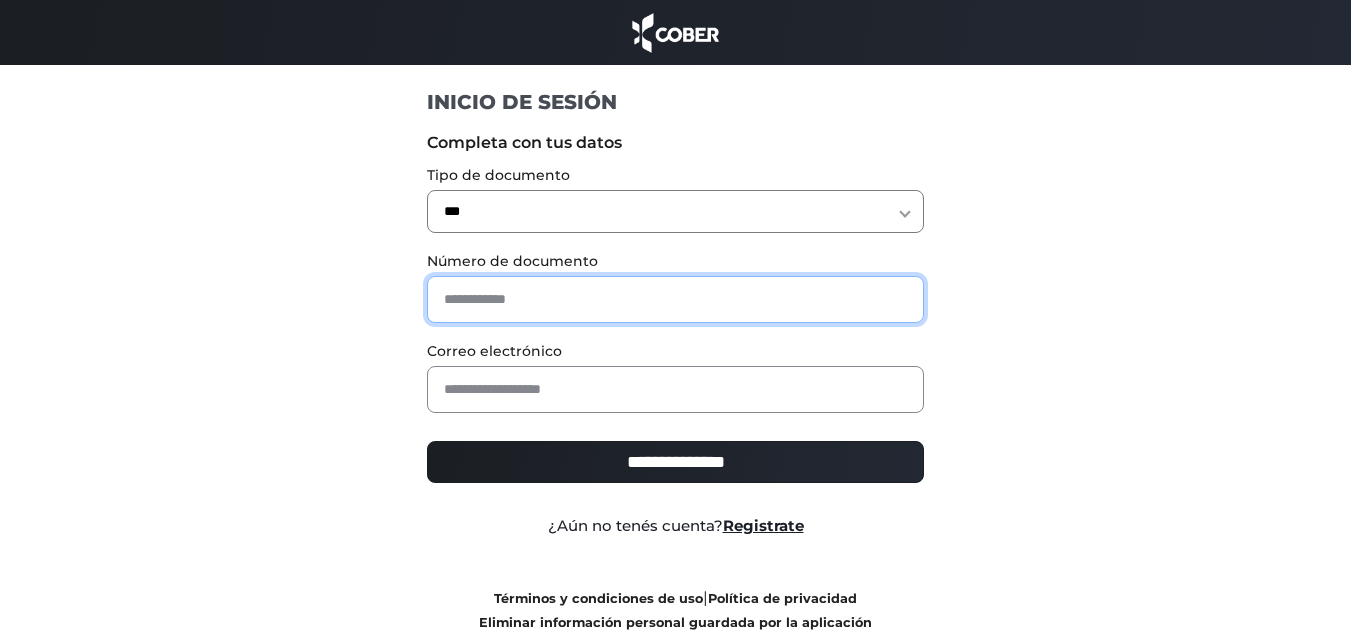 paste on "*******" 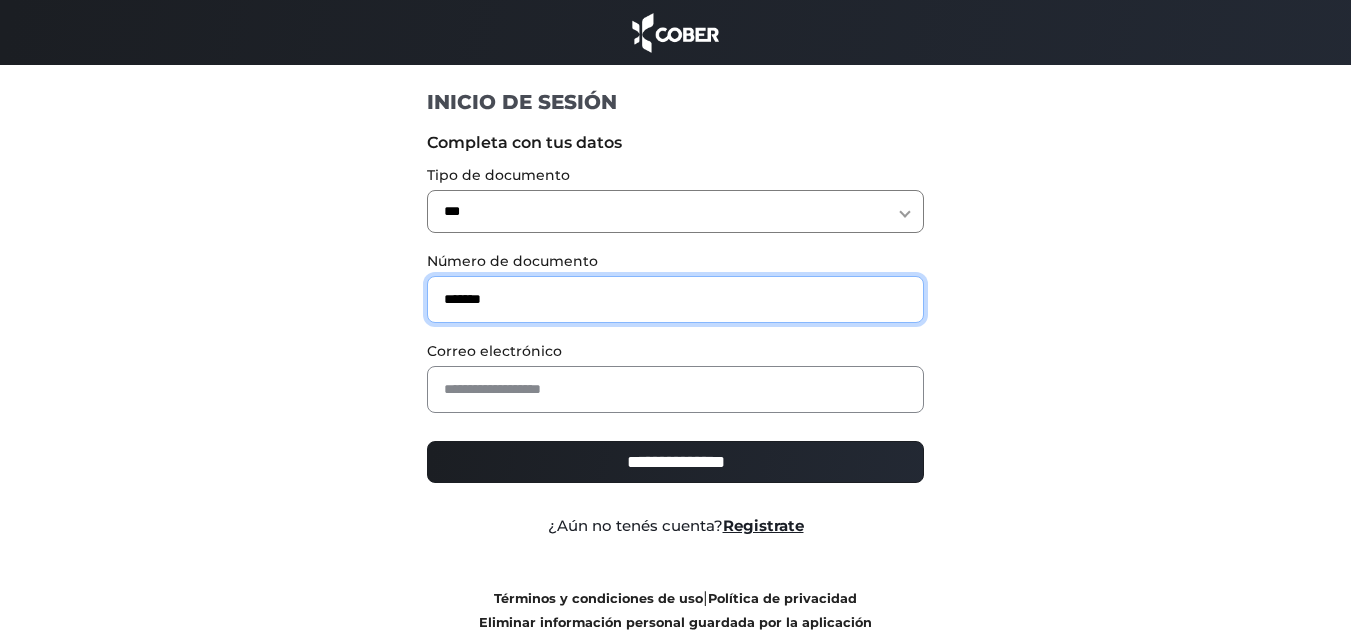 type on "*******" 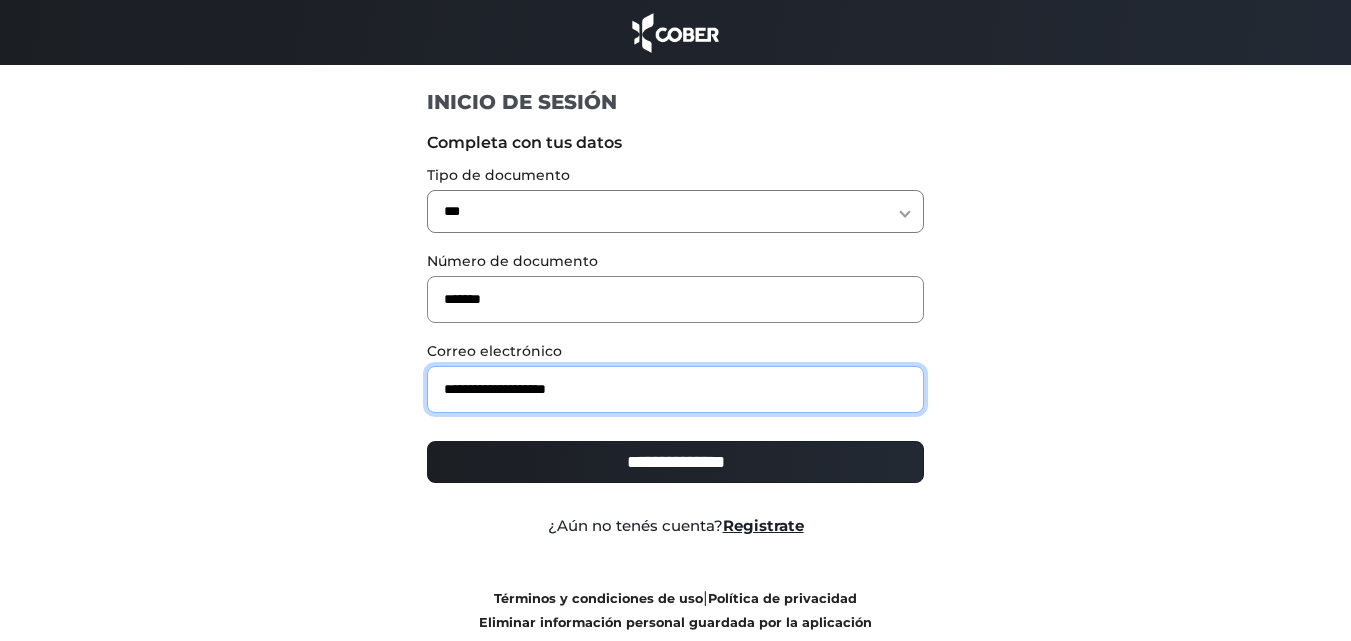 type on "**********" 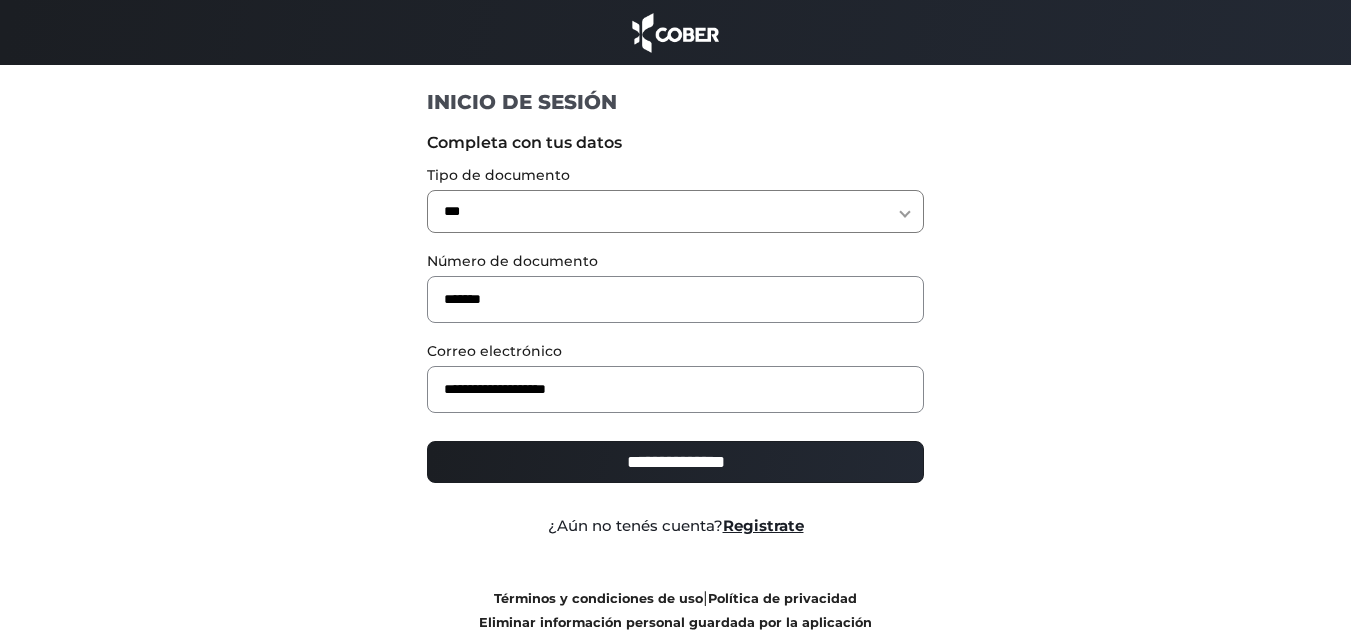 click on "**********" at bounding box center (675, 462) 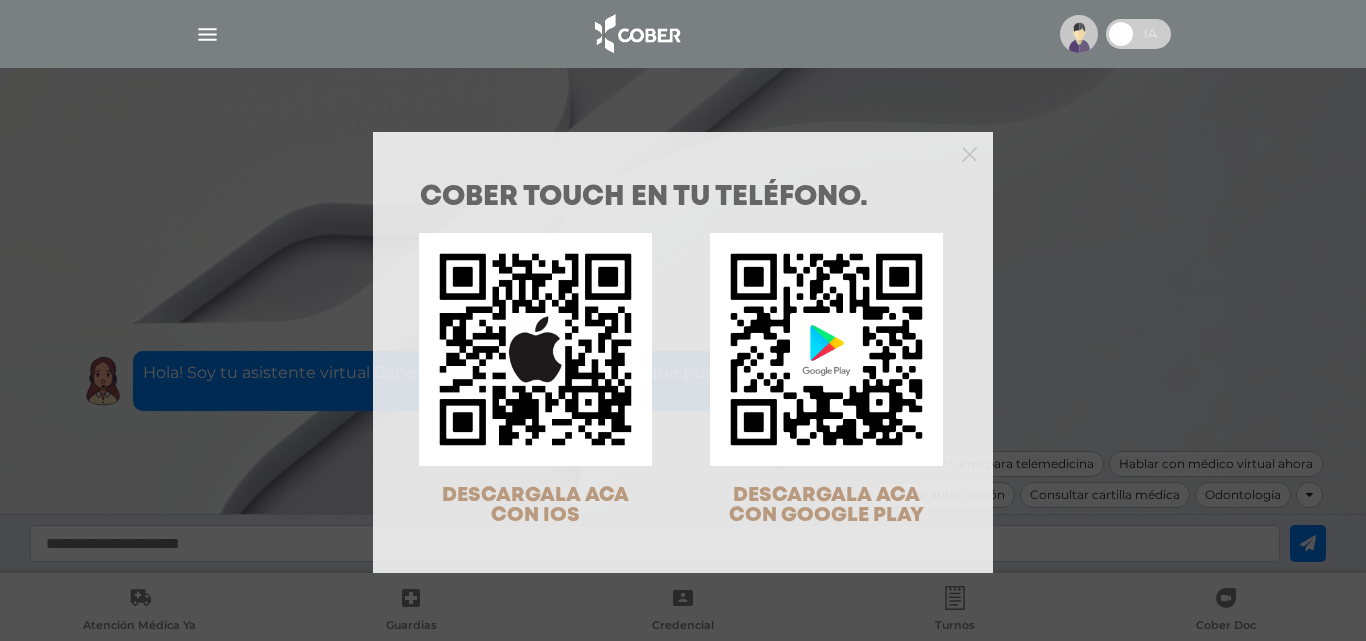 scroll, scrollTop: 0, scrollLeft: 0, axis: both 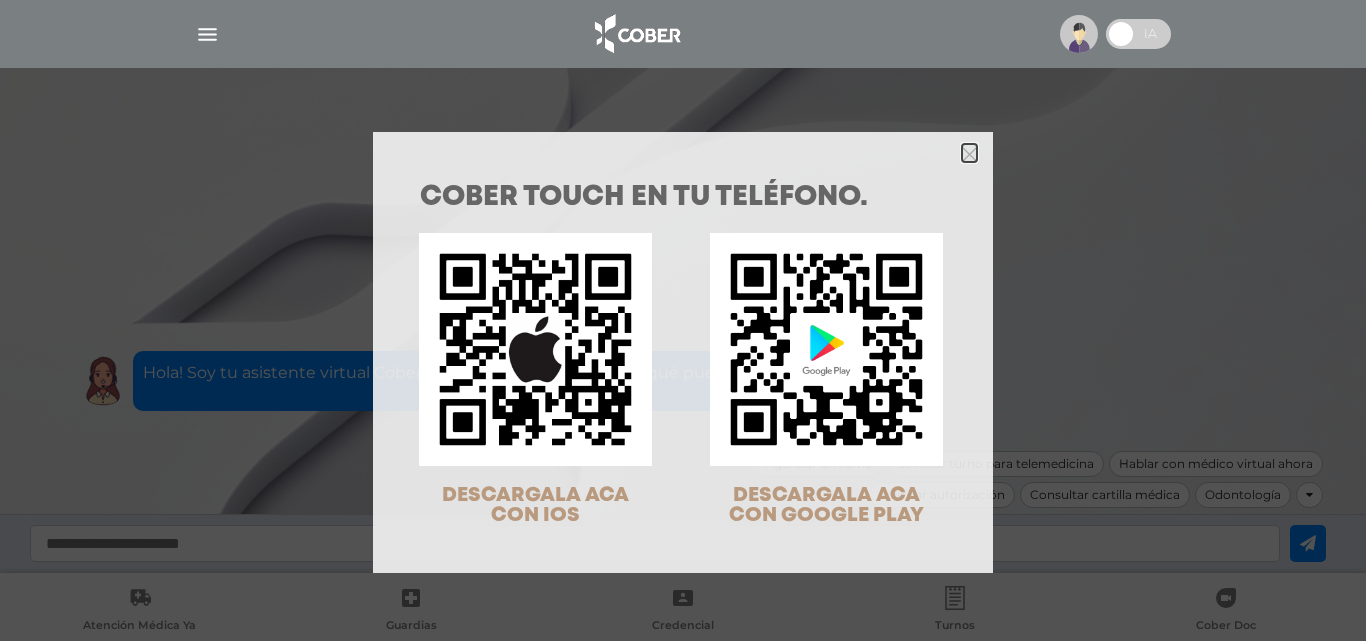 click 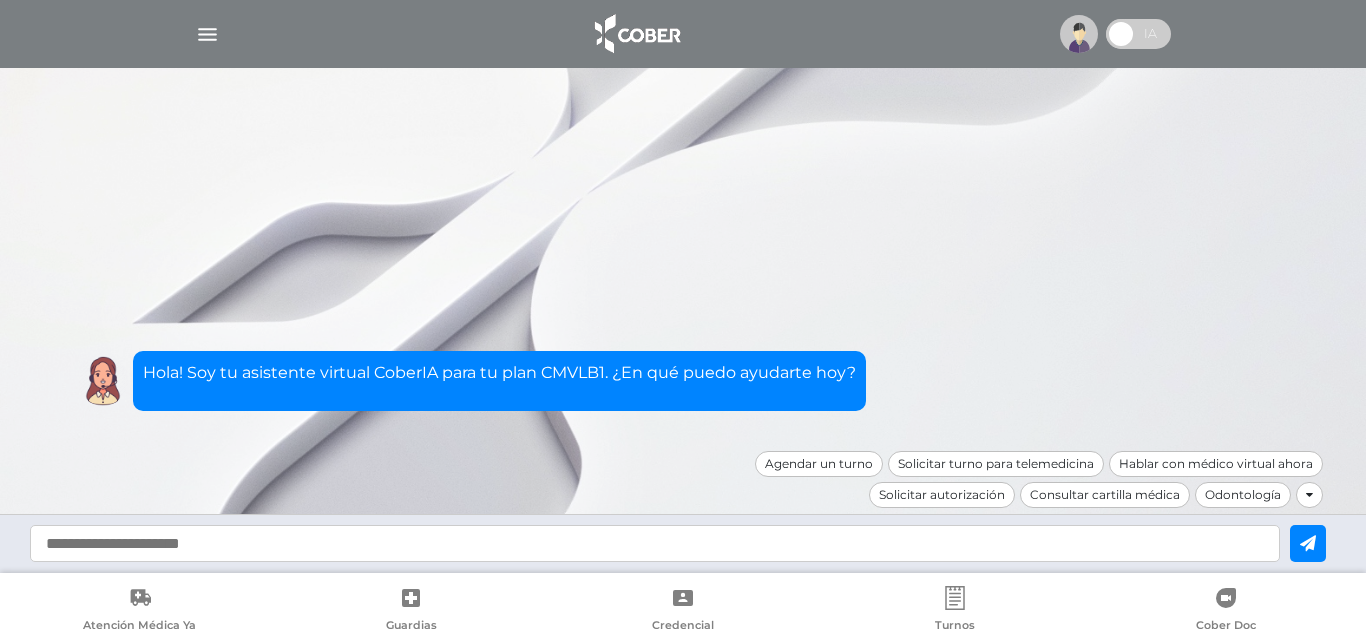 click at bounding box center (1079, 34) 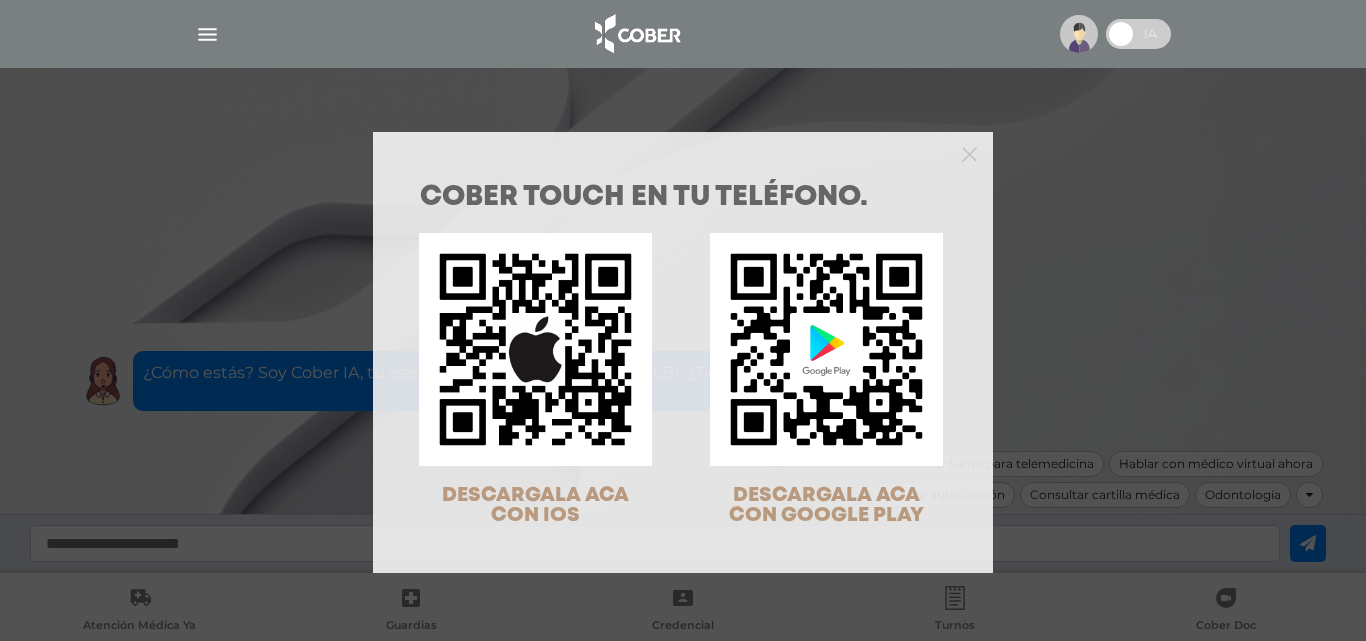 scroll, scrollTop: 0, scrollLeft: 0, axis: both 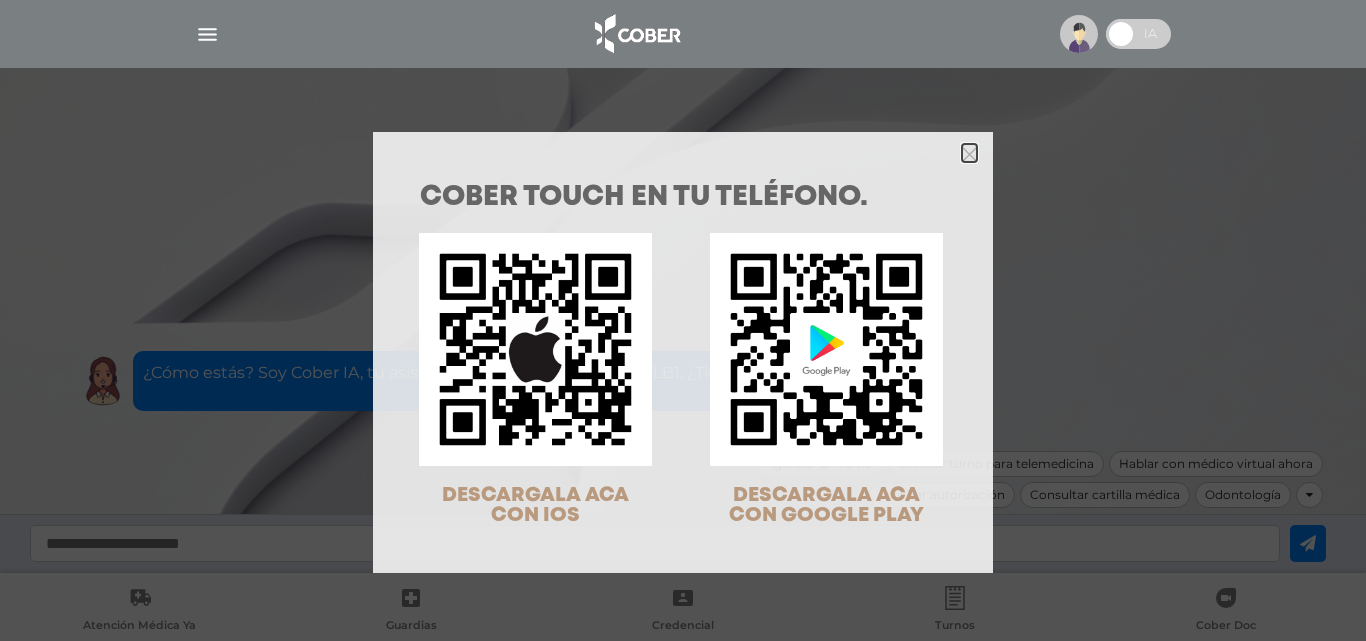 click 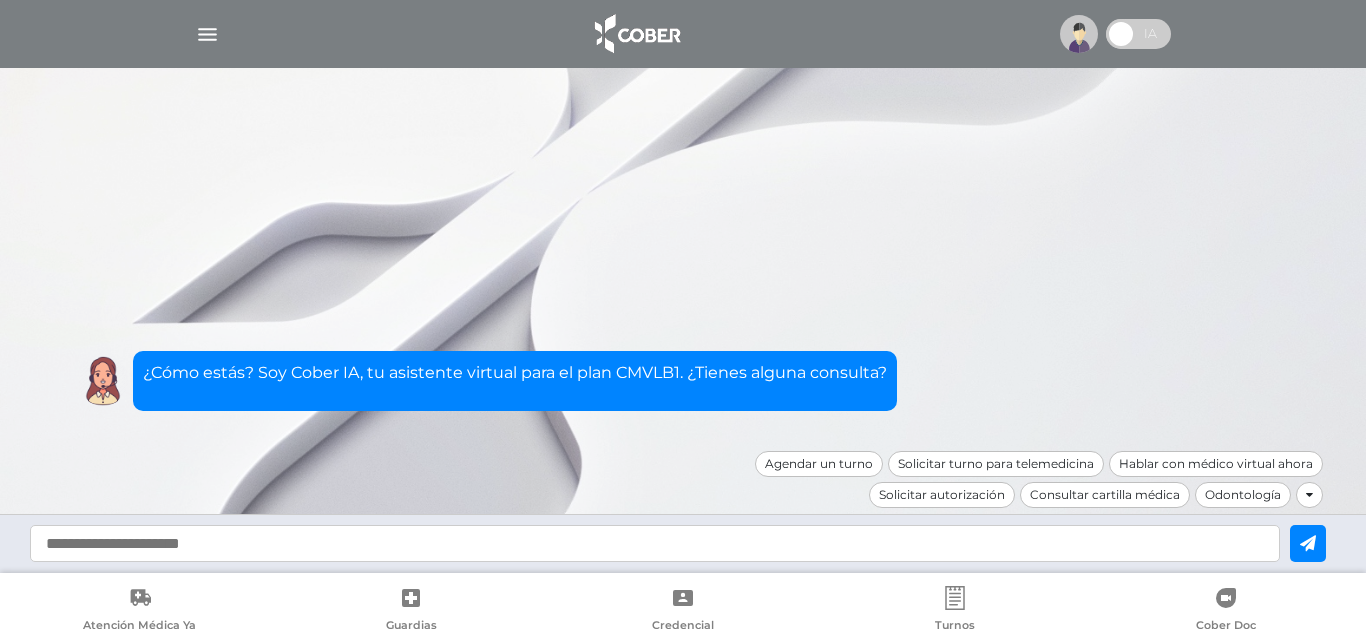 click at bounding box center (683, 34) 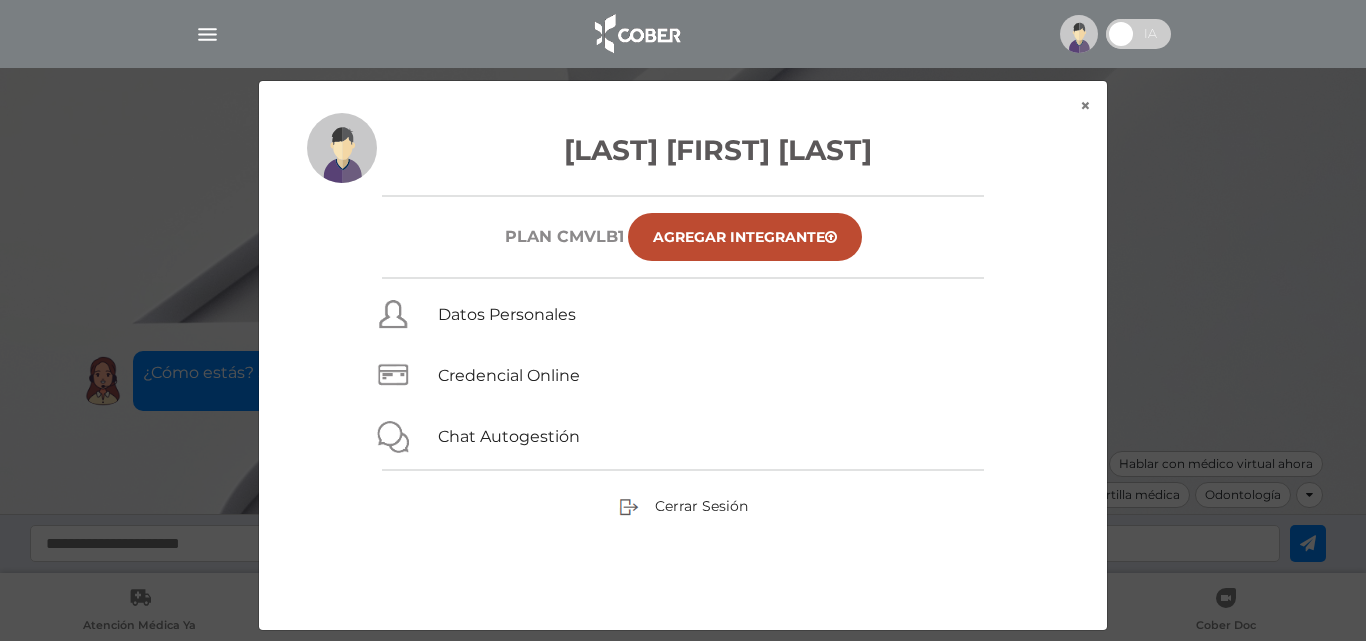 click on "Marraffini Ruben Carlos
Plan CMVLB1
Agregar Integrante
Datos Personales
Credencial Online
Chat Autogestión
Cerrar Sesión" at bounding box center [683, 371] 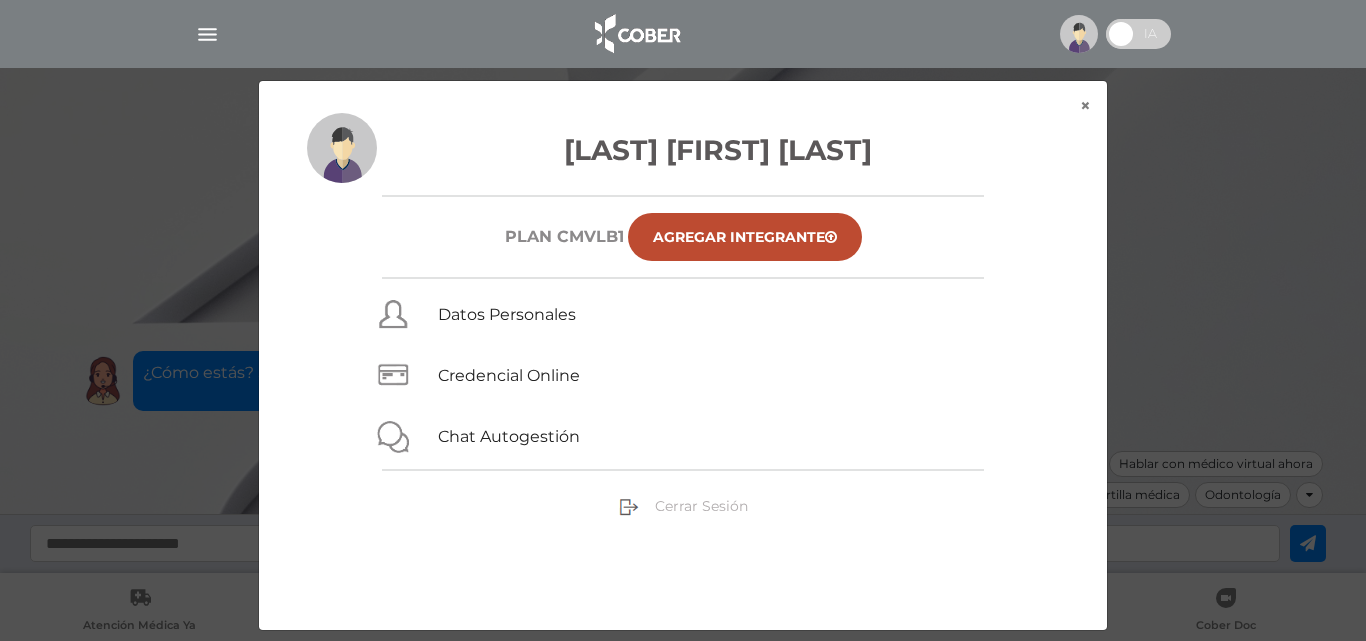 click on "Cerrar Sesión" at bounding box center [701, 506] 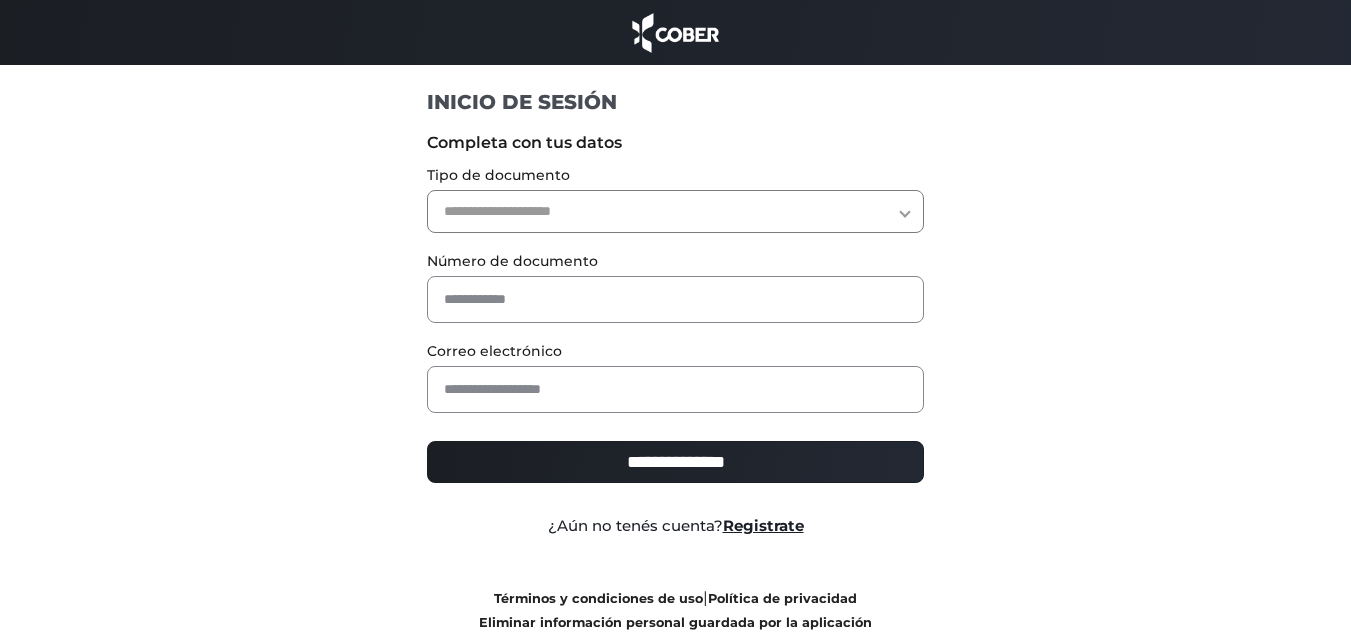 scroll, scrollTop: 0, scrollLeft: 0, axis: both 